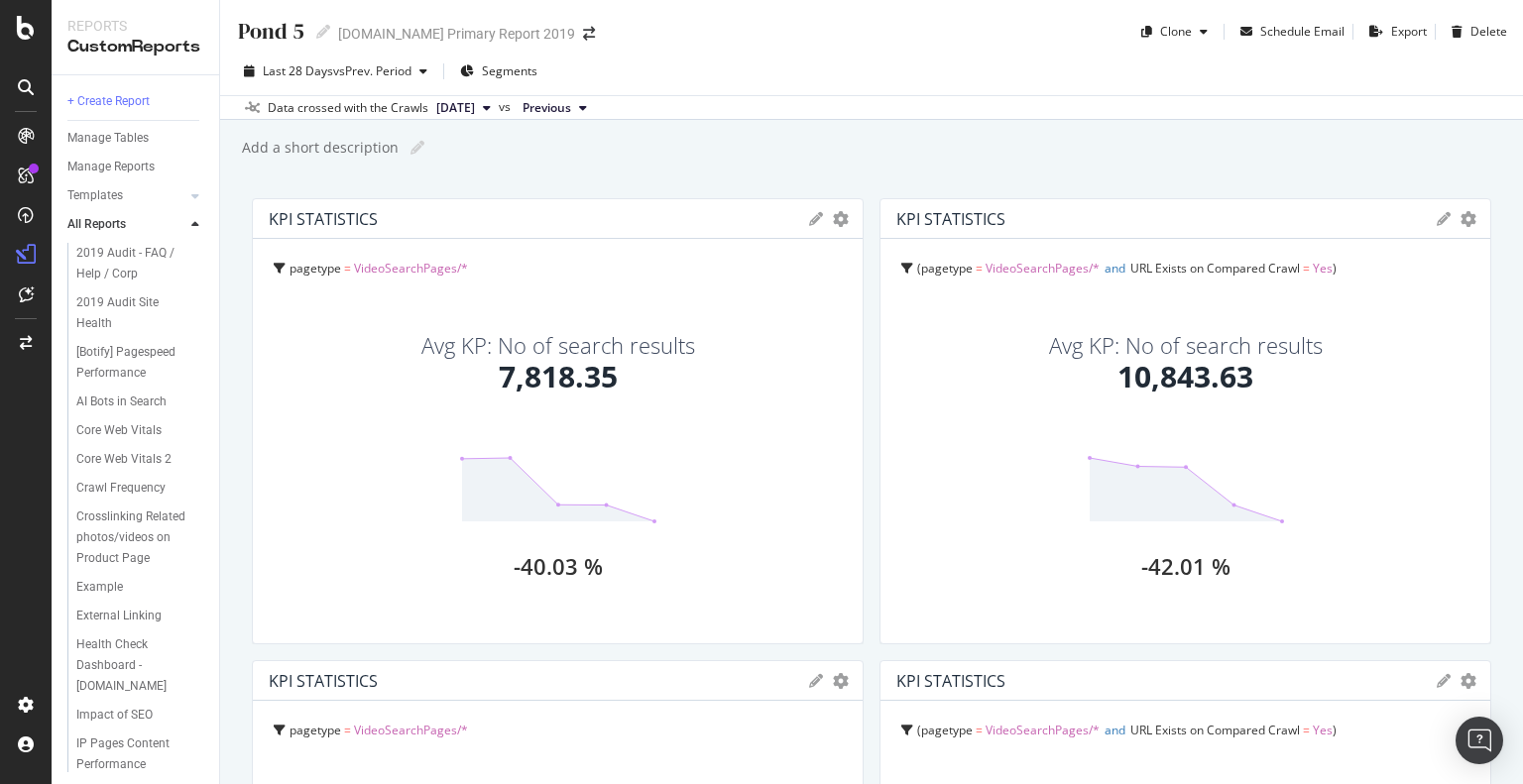 scroll, scrollTop: 0, scrollLeft: 0, axis: both 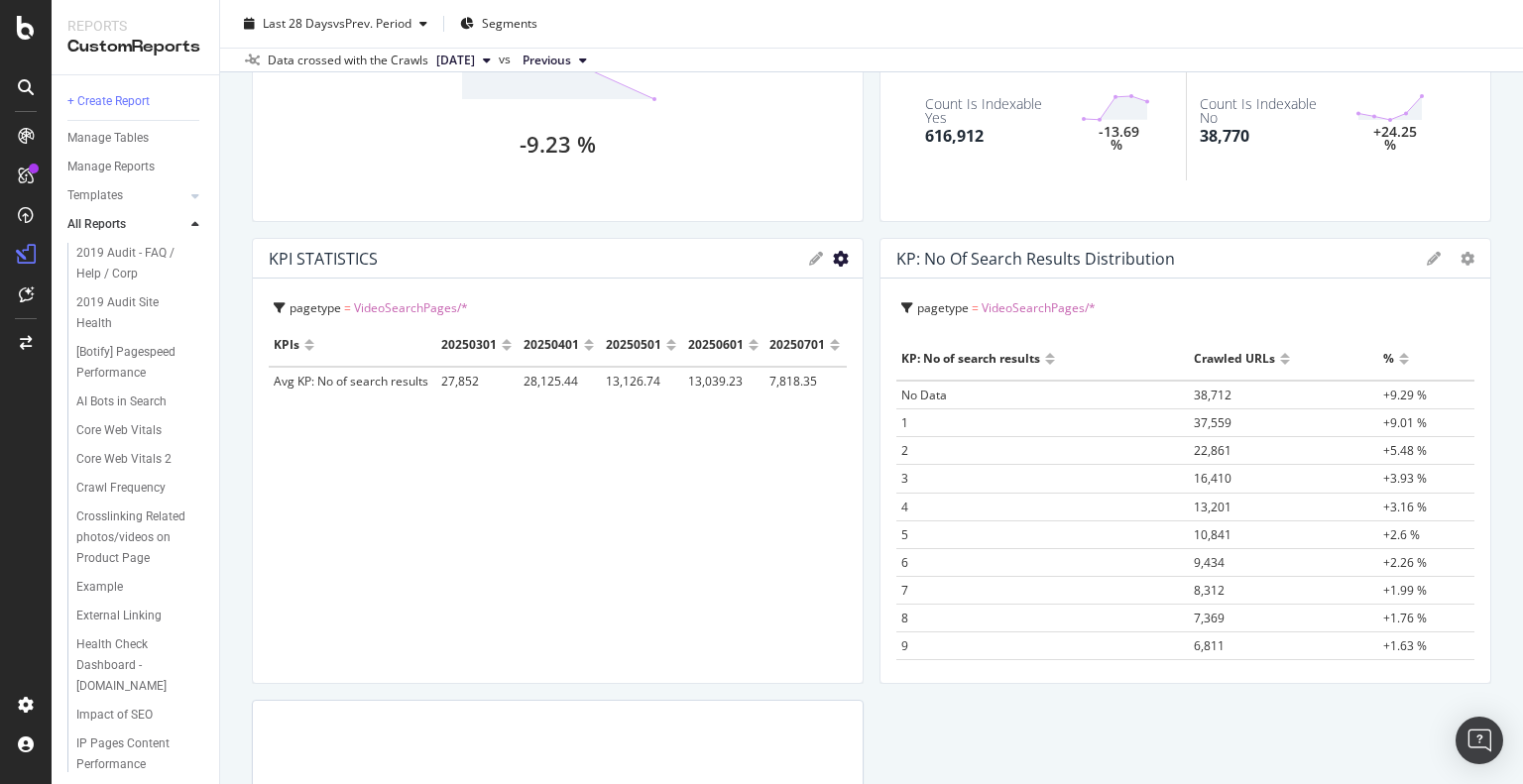 click at bounding box center [841, -1589] 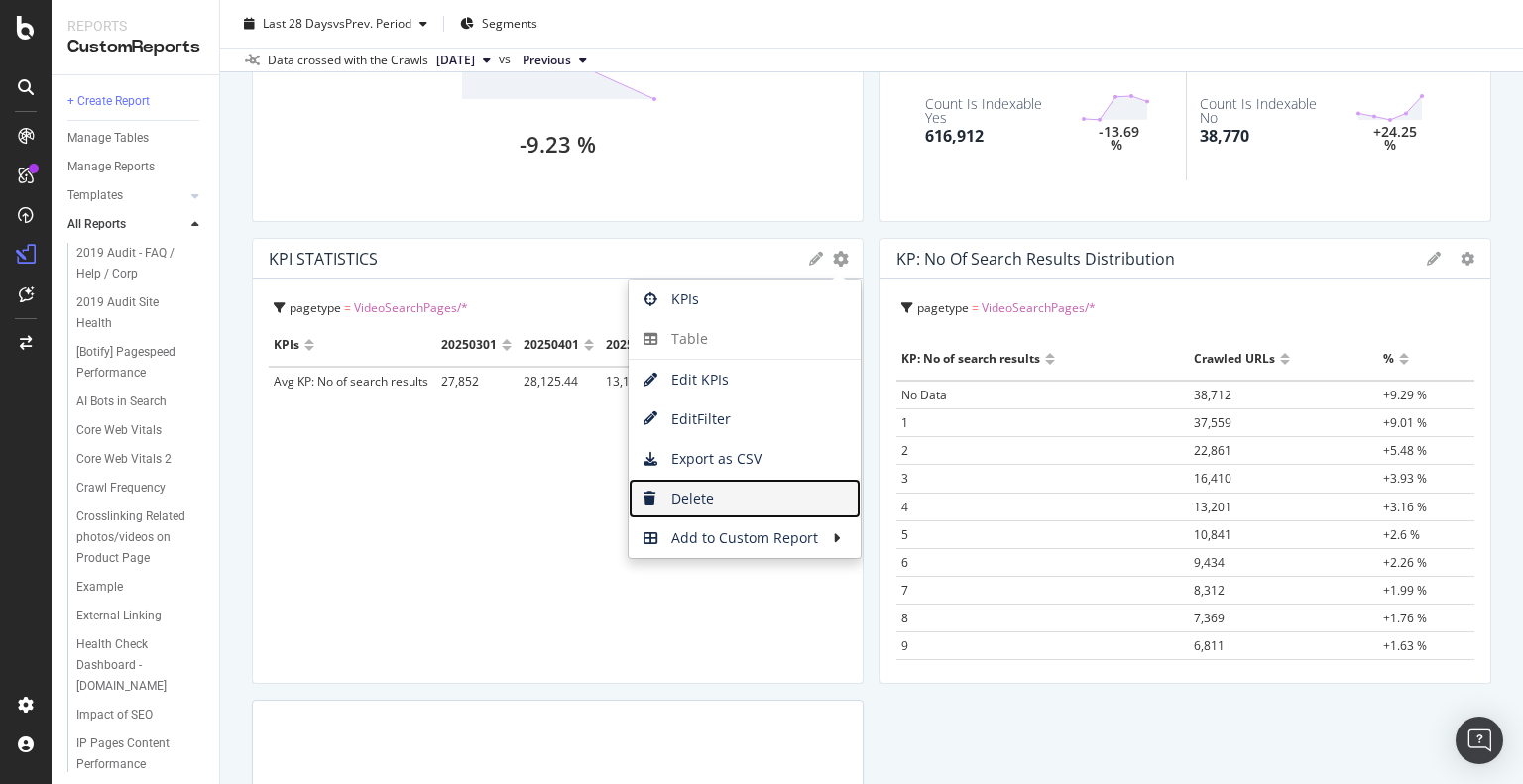 click on "Delete" at bounding box center [745, 499] 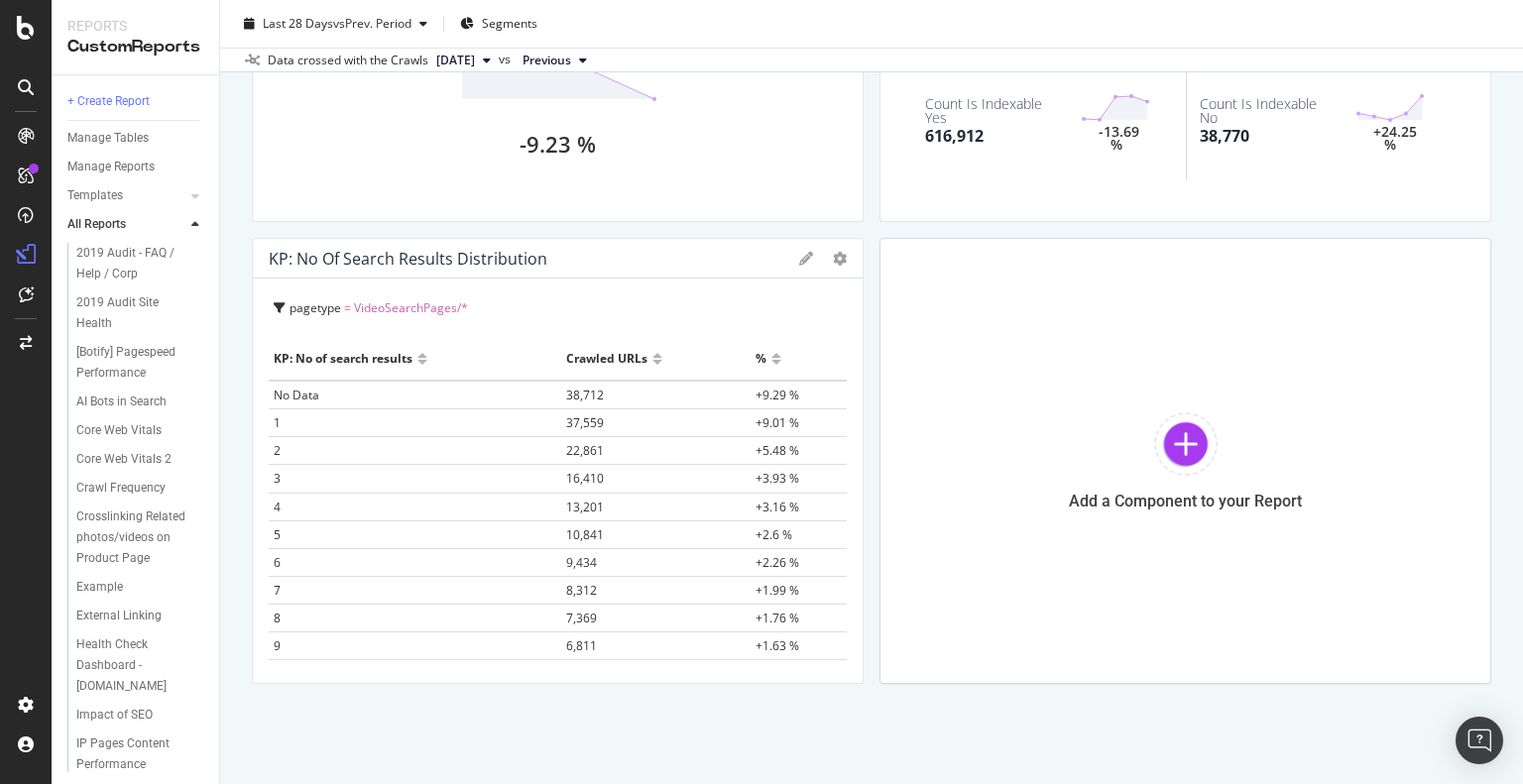 click on "Pond 5 Pond 5 [DOMAIN_NAME] Primary Report 2019 Clone Schedule Email Export Delete Last 28 Days  vs  Prev. Period Segments Data crossed with the Crawls  [DATE] vs Previous Add a short description Add a short description KPI STATISTICS KPIs Table Edit KPIs Edit  Filter Export as CSV Delete Add to Custom Report pagetype   =     VideoSearchPages/* Avg KP: No of search results 7,818.35 -40.03 % KPI STATISTICS KPIs Table Edit KPIs Edit  Filter Export as CSV Delete Add to Custom Report pagetype   =     VideoSearchPages/*  and  URL Exists on Compared Crawl   =     Yes Avg KP: No of search results 10,843.63 -42.01 % KPI STATISTICS KPIs Table Edit KPIs Edit  Filter Export as CSV Delete Add to Custom Report pagetype   =     VideoSearchPages/* Count Http Code 404 Yes 38,552 +24.08 % Count Http Code 404 No 0 - KPI STATISTICS KPIs Table Edit KPIs Edit  Filter Export as CSV Delete Add to Custom Report pagetype   =     VideoSearchPages/*  and  URL Exists on Compared Crawl   =     Yes Count Http Code 404 Yes 0 -" at bounding box center (872, 392) 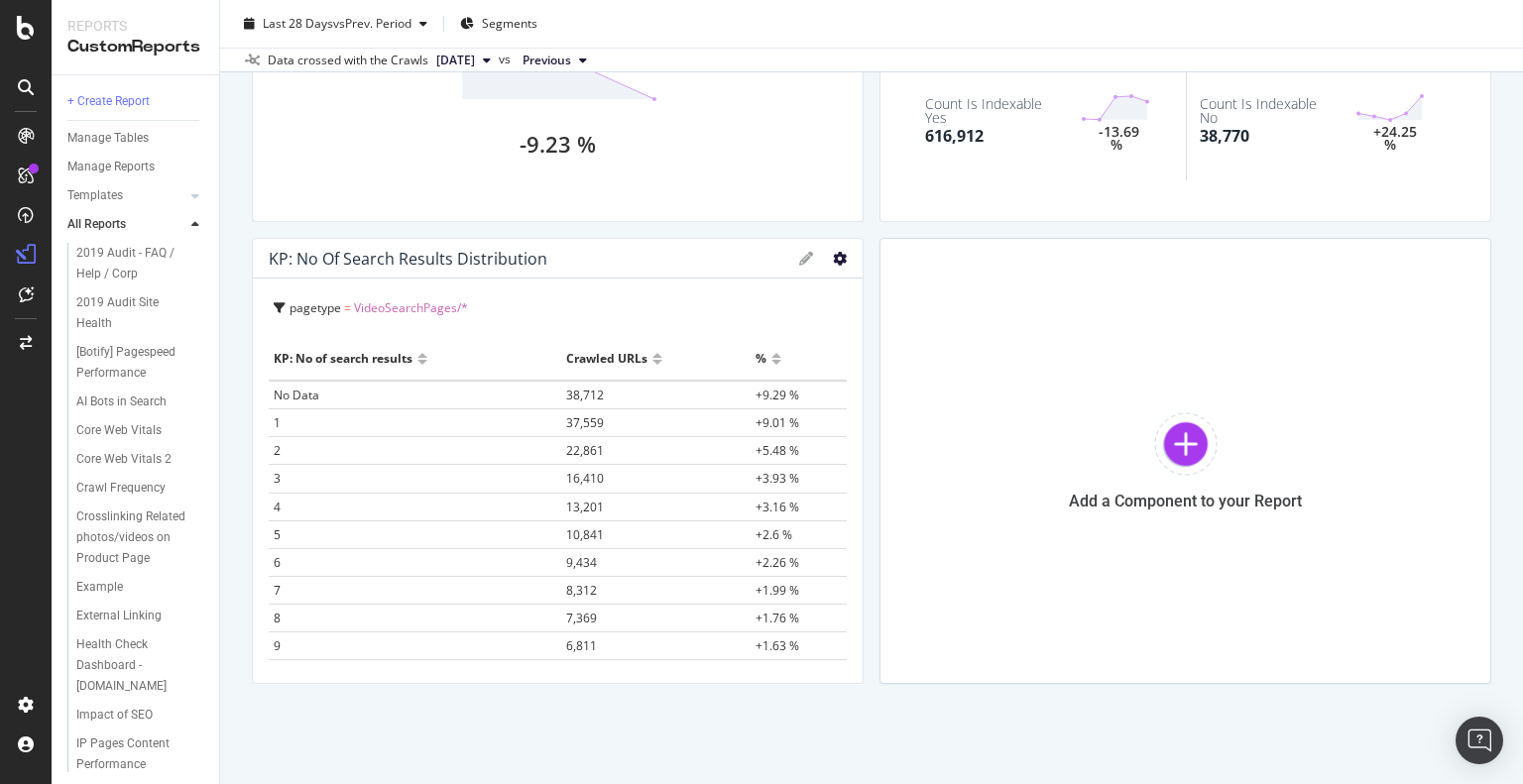 click at bounding box center (840, 259) 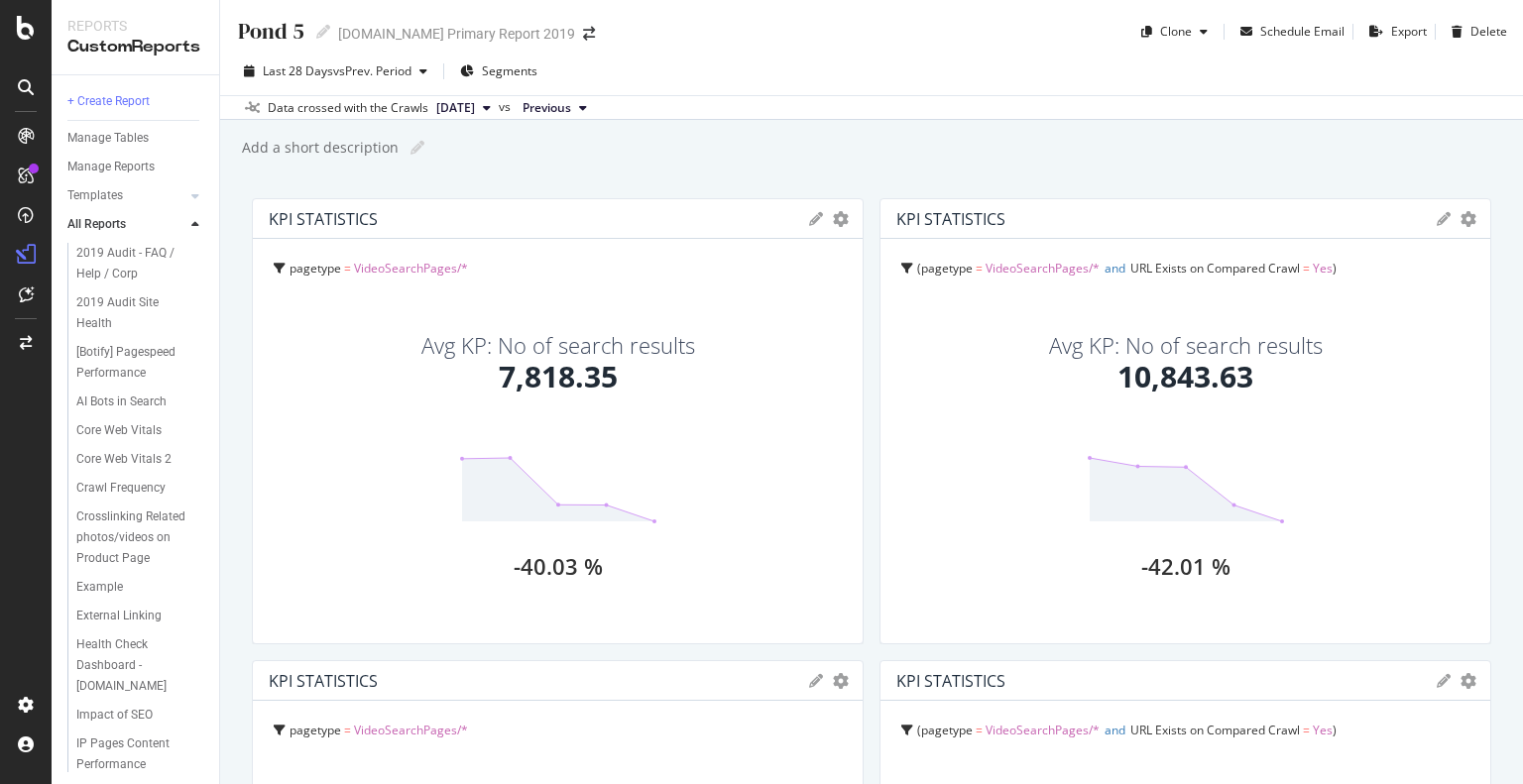 scroll, scrollTop: 0, scrollLeft: 0, axis: both 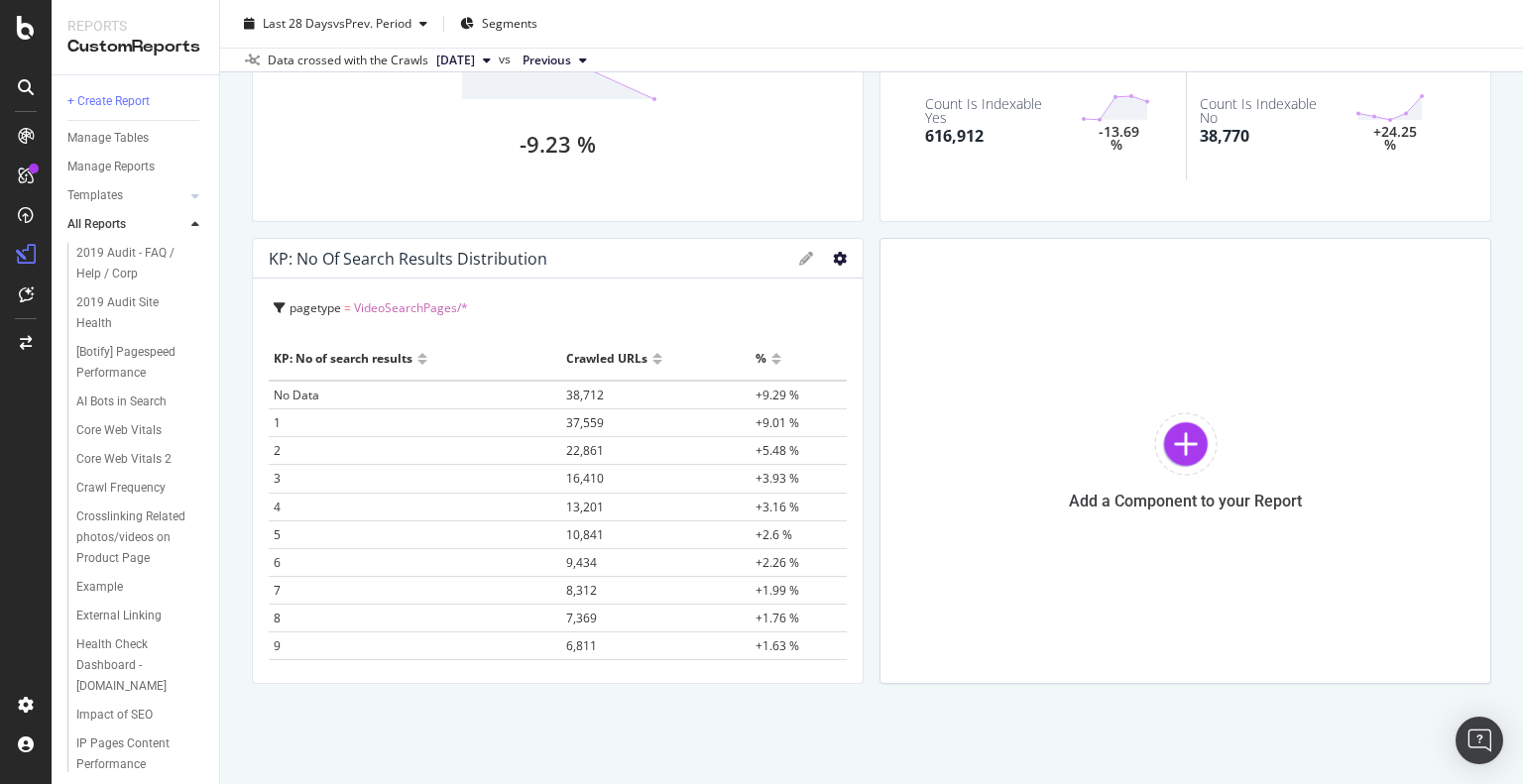 click at bounding box center [840, 259] 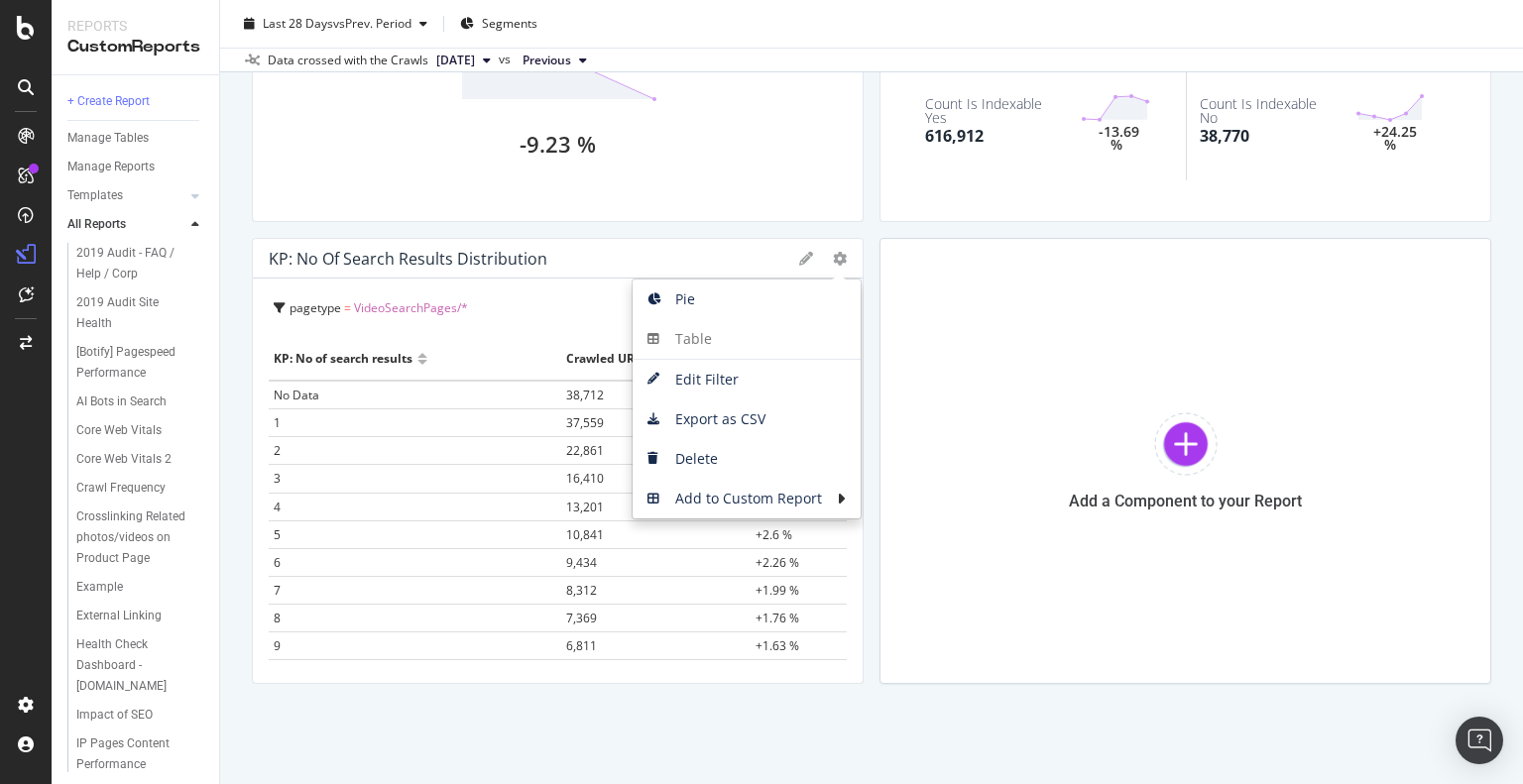 click on "Pond 5 Pond 5 [DOMAIN_NAME] Primary Report 2019 Clone Schedule Email Export Delete Last 28 Days  vs  Prev. Period Segments Data crossed with the Crawls  [DATE] vs Previous Add a short description Add a short description KPI STATISTICS KPIs Table Edit KPIs Edit  Filter Export as CSV Delete Add to Custom Report pagetype   =     VideoSearchPages/* Avg KP: No of search results 7,818.35 -40.03 % KPI STATISTICS KPIs Table Edit KPIs Edit  Filter Export as CSV Delete Add to Custom Report pagetype   =     VideoSearchPages/*  and  URL Exists on Compared Crawl   =     Yes Avg KP: No of search results 10,843.63 -42.01 % KPI STATISTICS KPIs Table Edit KPIs Edit  Filter Export as CSV Delete Add to Custom Report pagetype   =     VideoSearchPages/* Count Http Code 404 Yes 38,552 +24.08 % Count Http Code 404 No 0 - KPI STATISTICS KPIs Table Edit KPIs Edit  Filter Export as CSV Delete Add to Custom Report pagetype   =     VideoSearchPages/*  and  URL Exists on Compared Crawl   =     Yes Count Http Code 404 Yes 0 -" at bounding box center (872, 392) 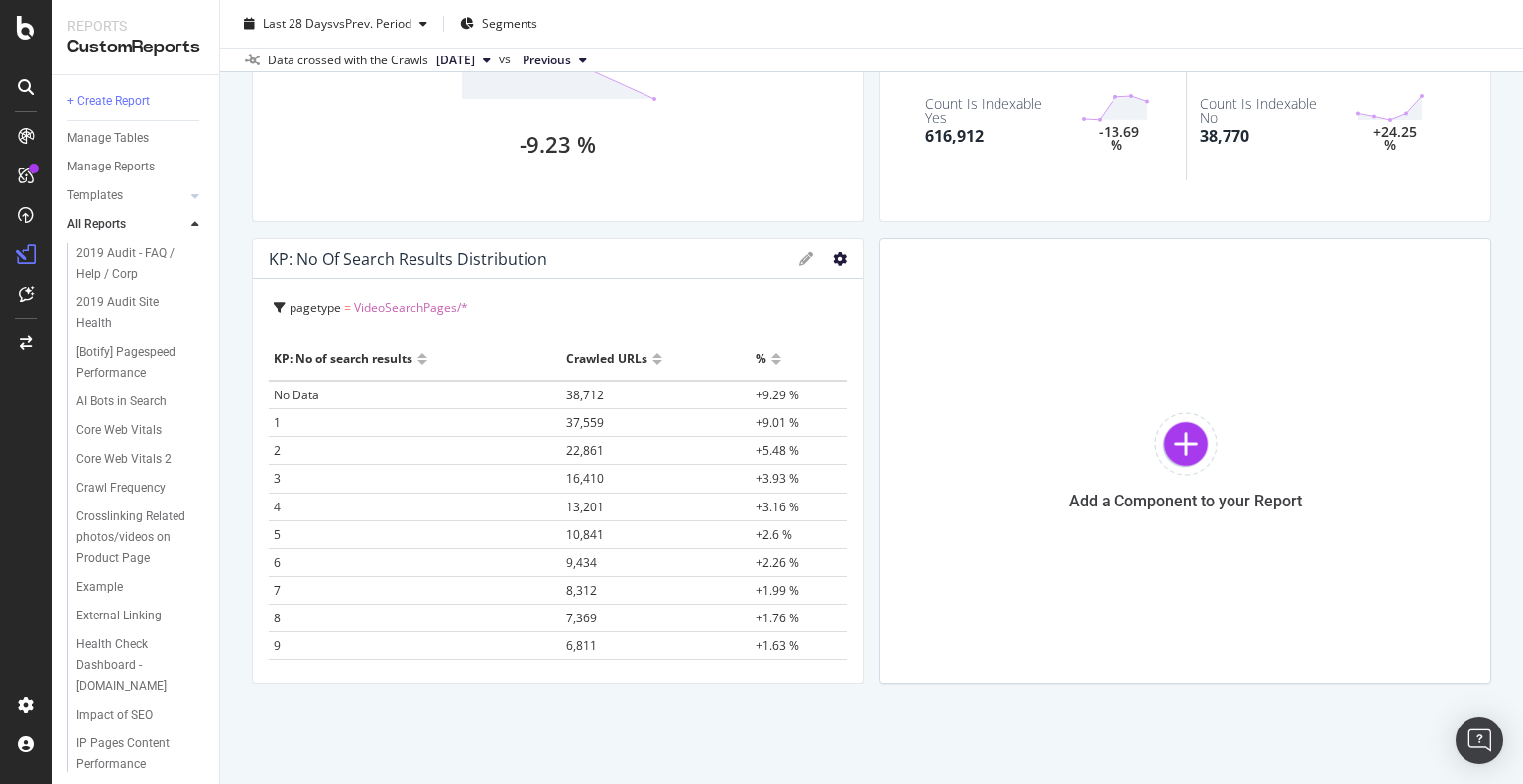 click at bounding box center (840, 259) 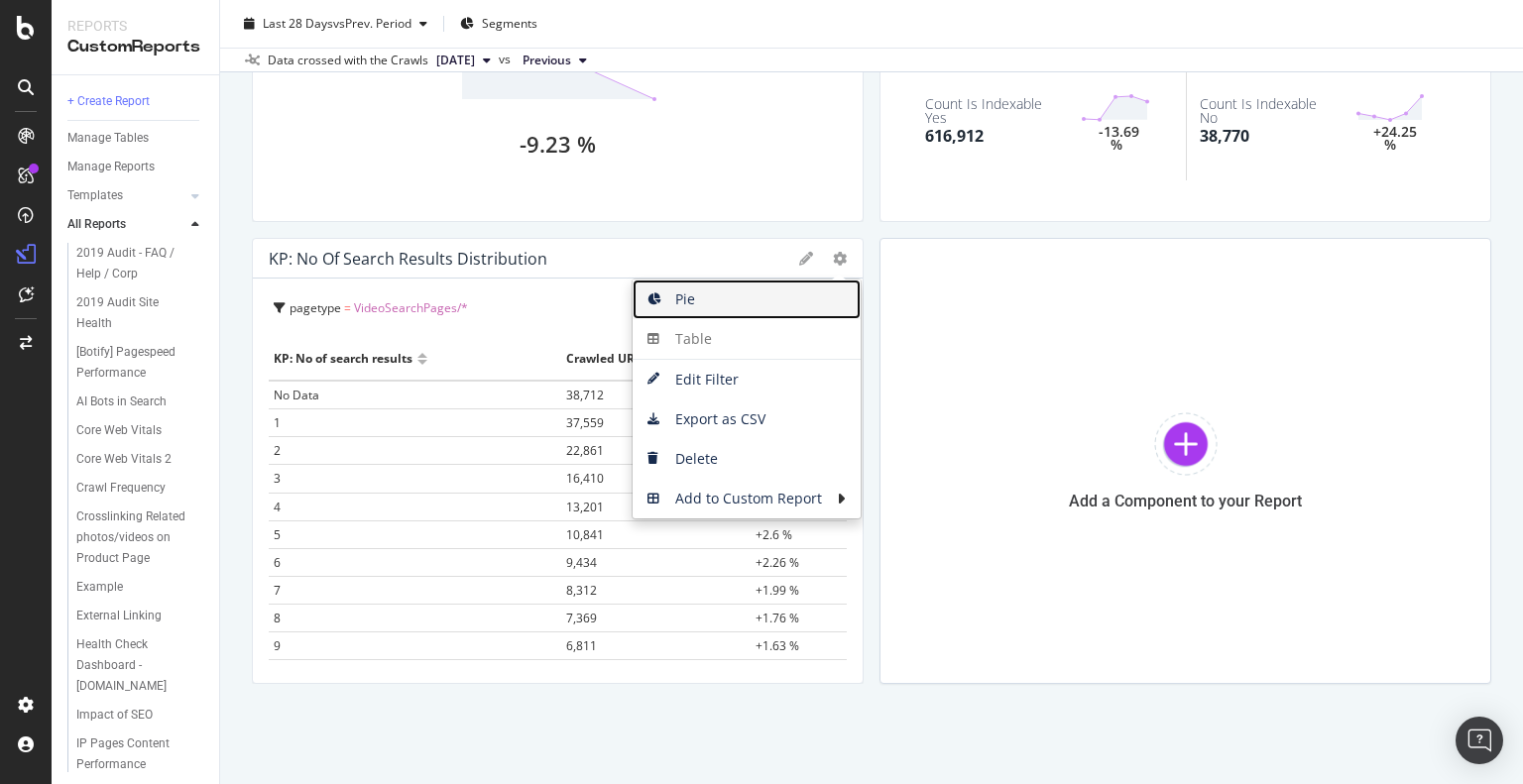 click on "Pie" at bounding box center [747, 299] 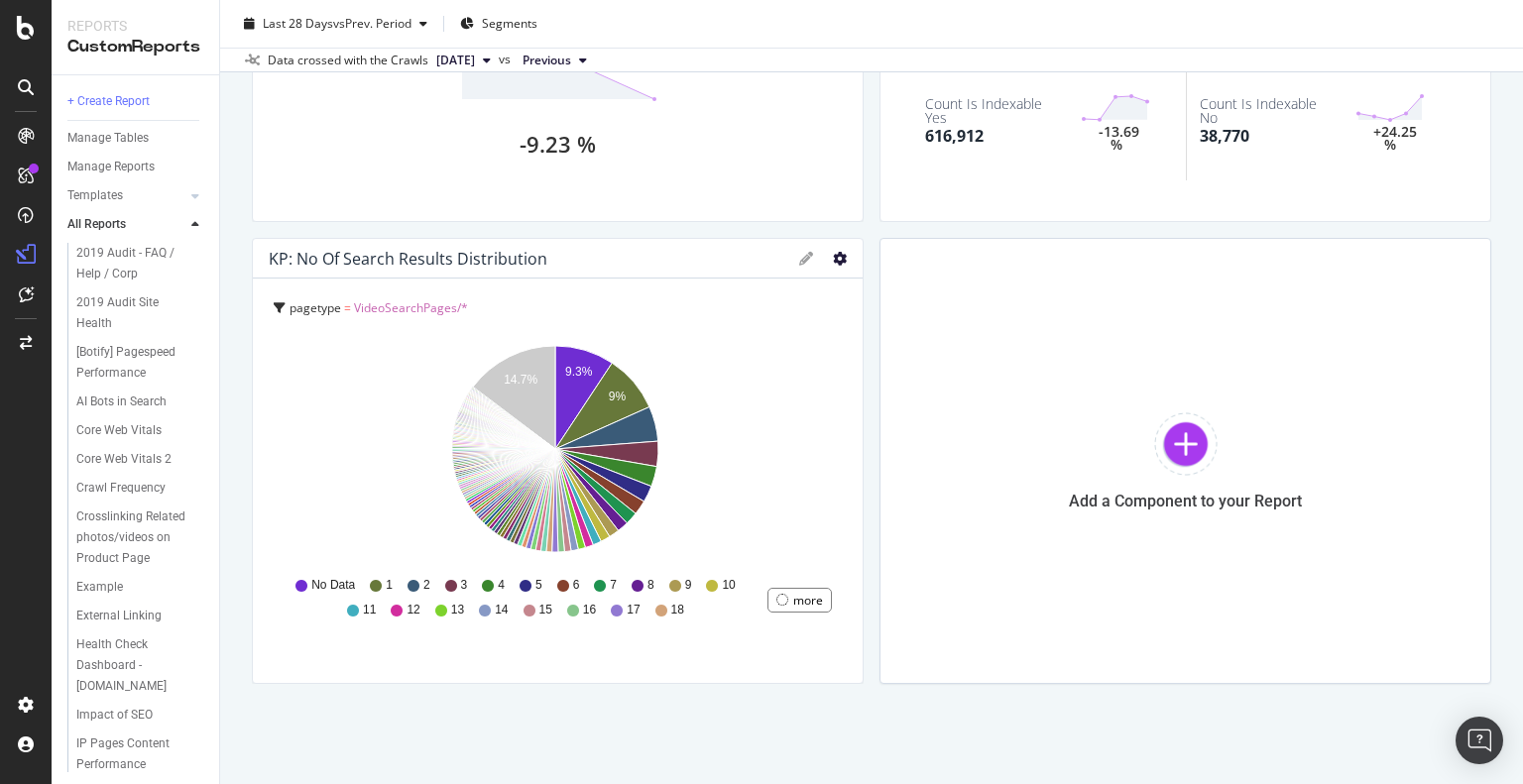 click at bounding box center [840, 259] 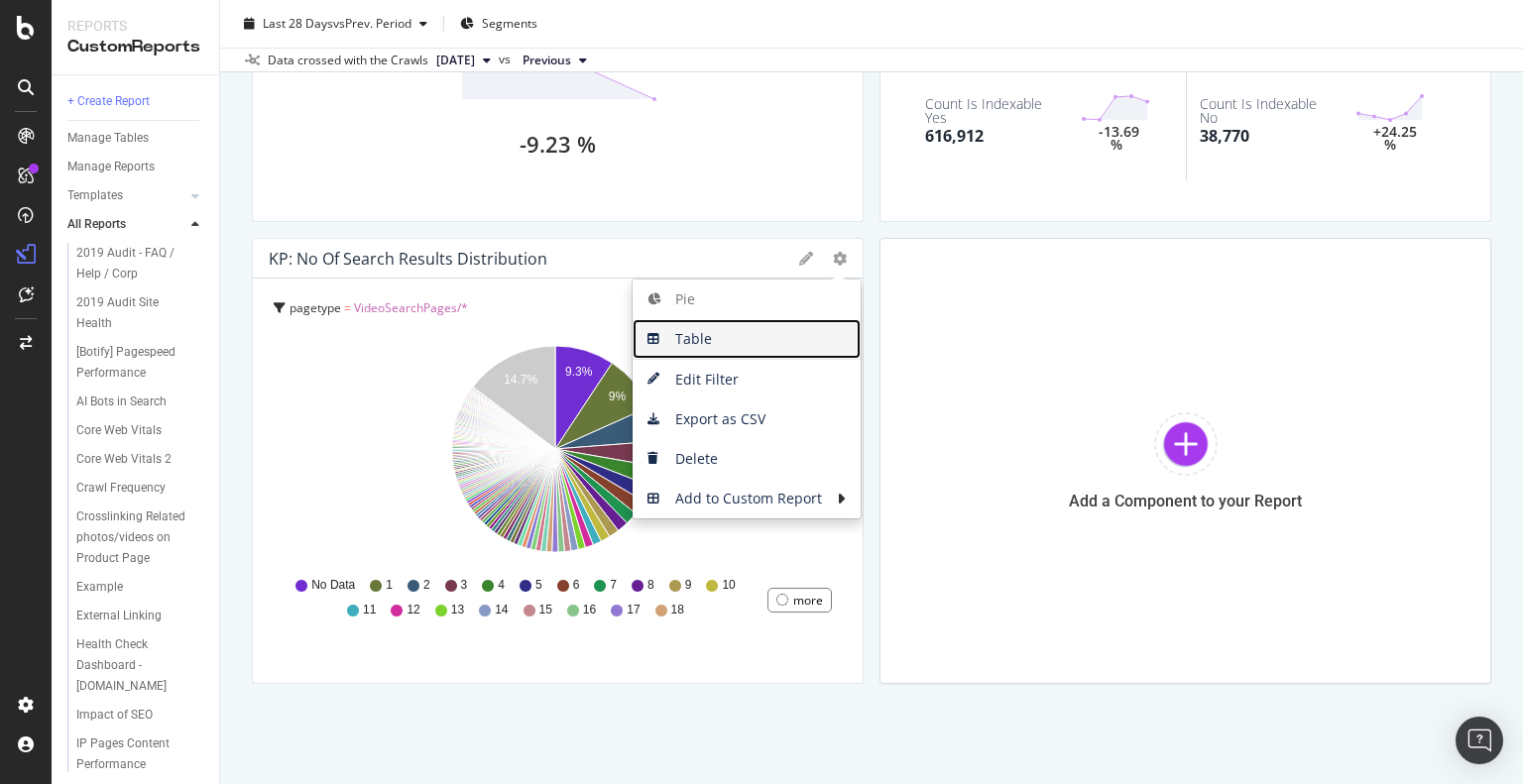 click on "Table" at bounding box center (747, 339) 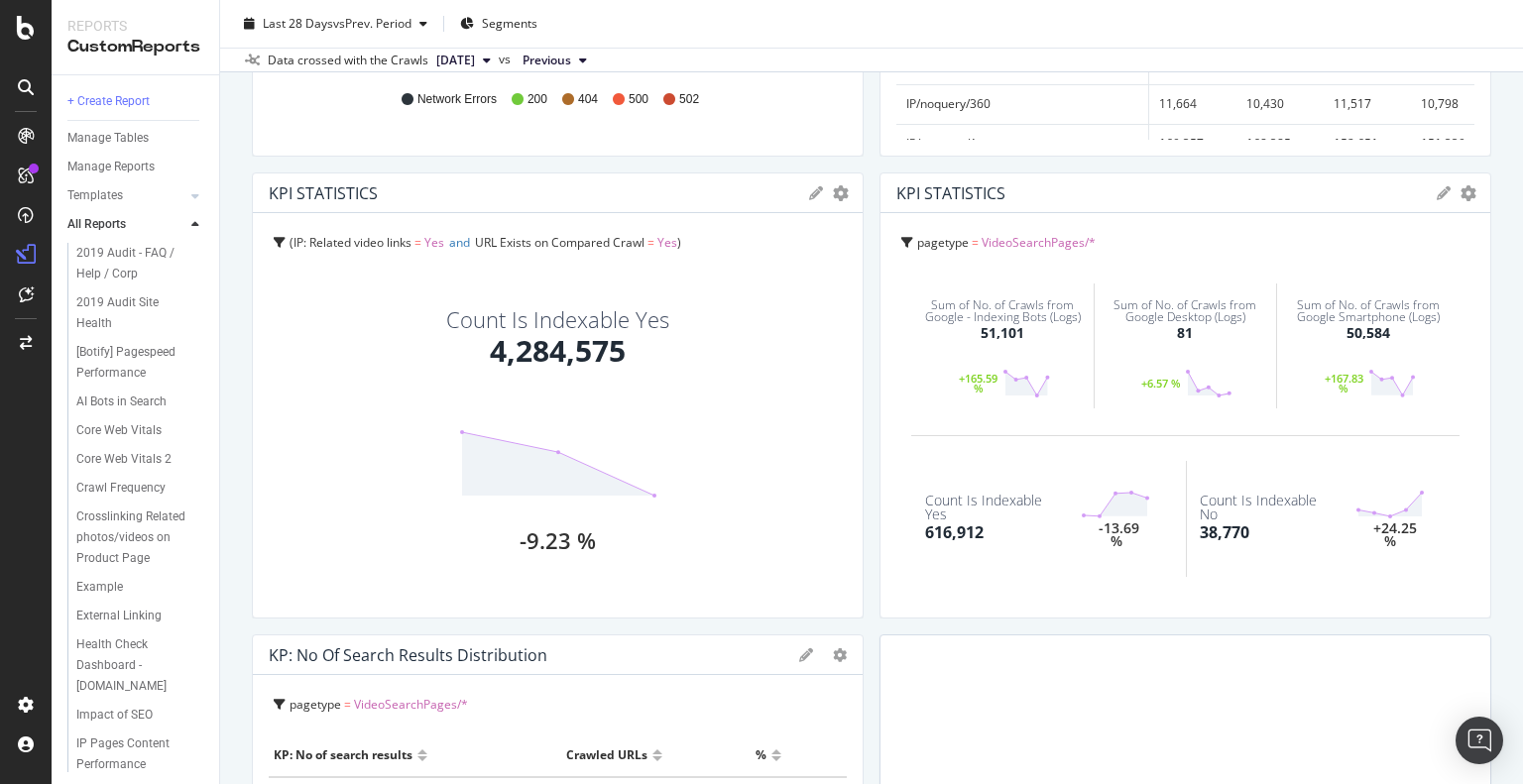 scroll, scrollTop: 1709, scrollLeft: 0, axis: vertical 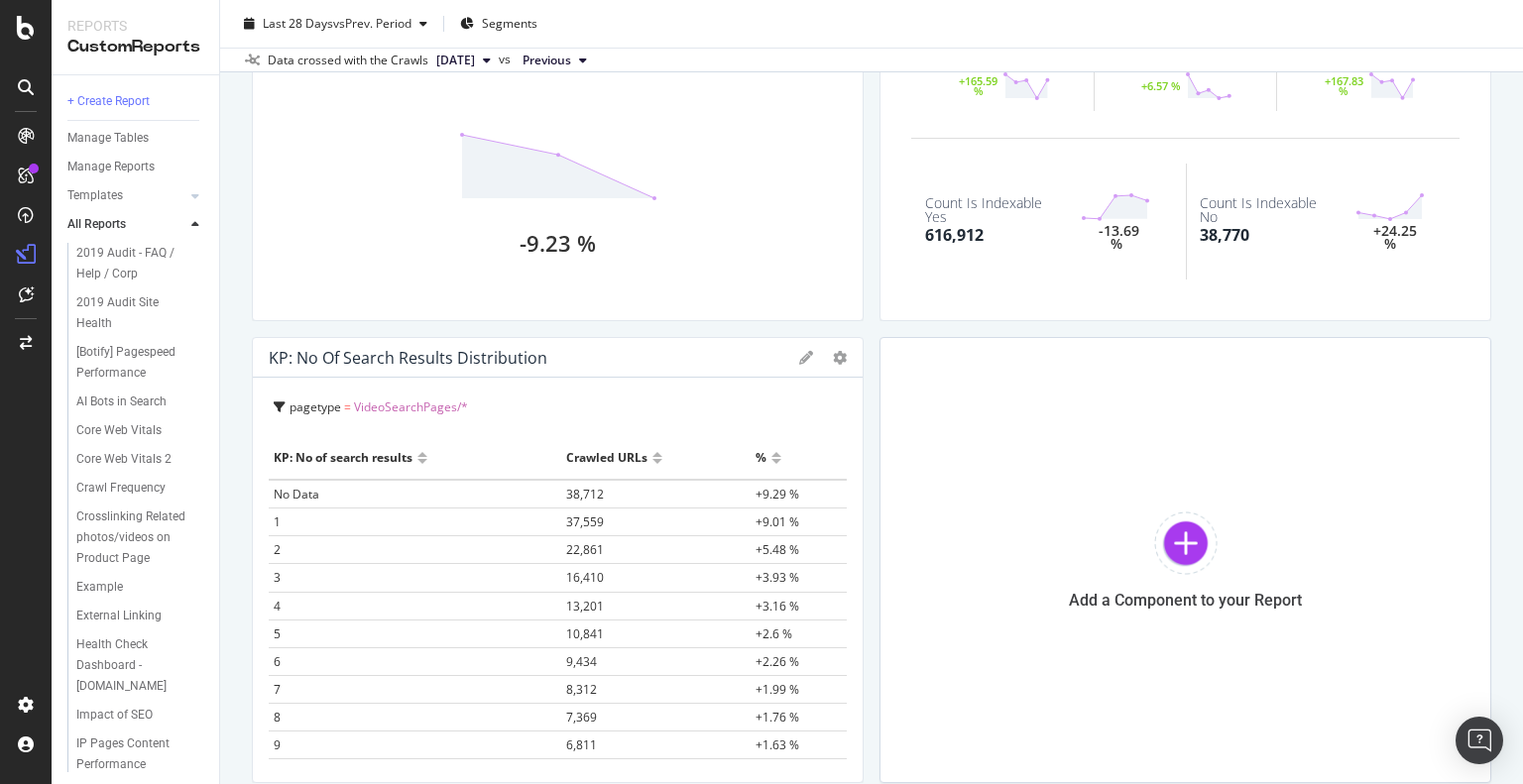 drag, startPoint x: 574, startPoint y: 493, endPoint x: 500, endPoint y: 459, distance: 81.437092 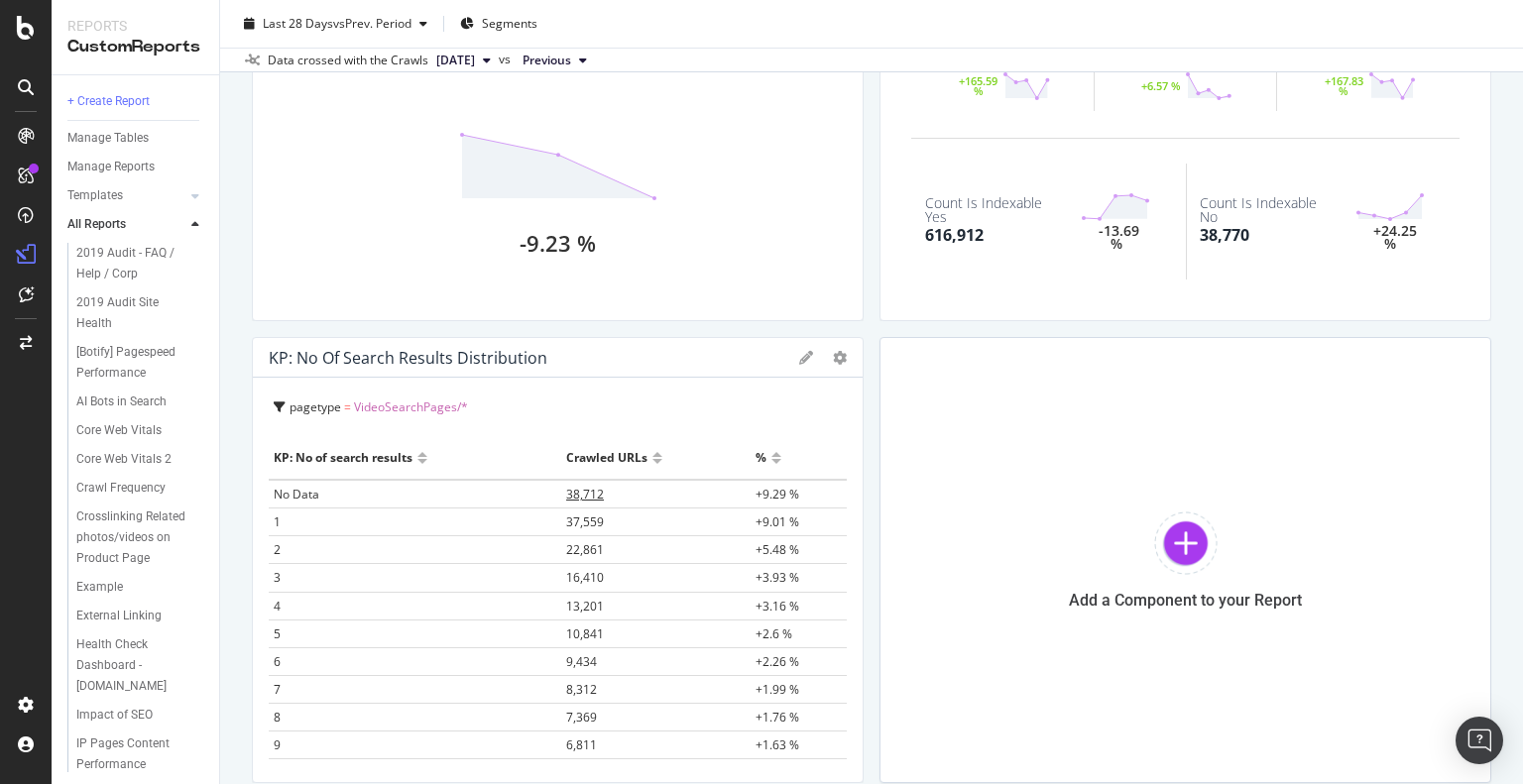 click on "38,712" at bounding box center [585, 494] 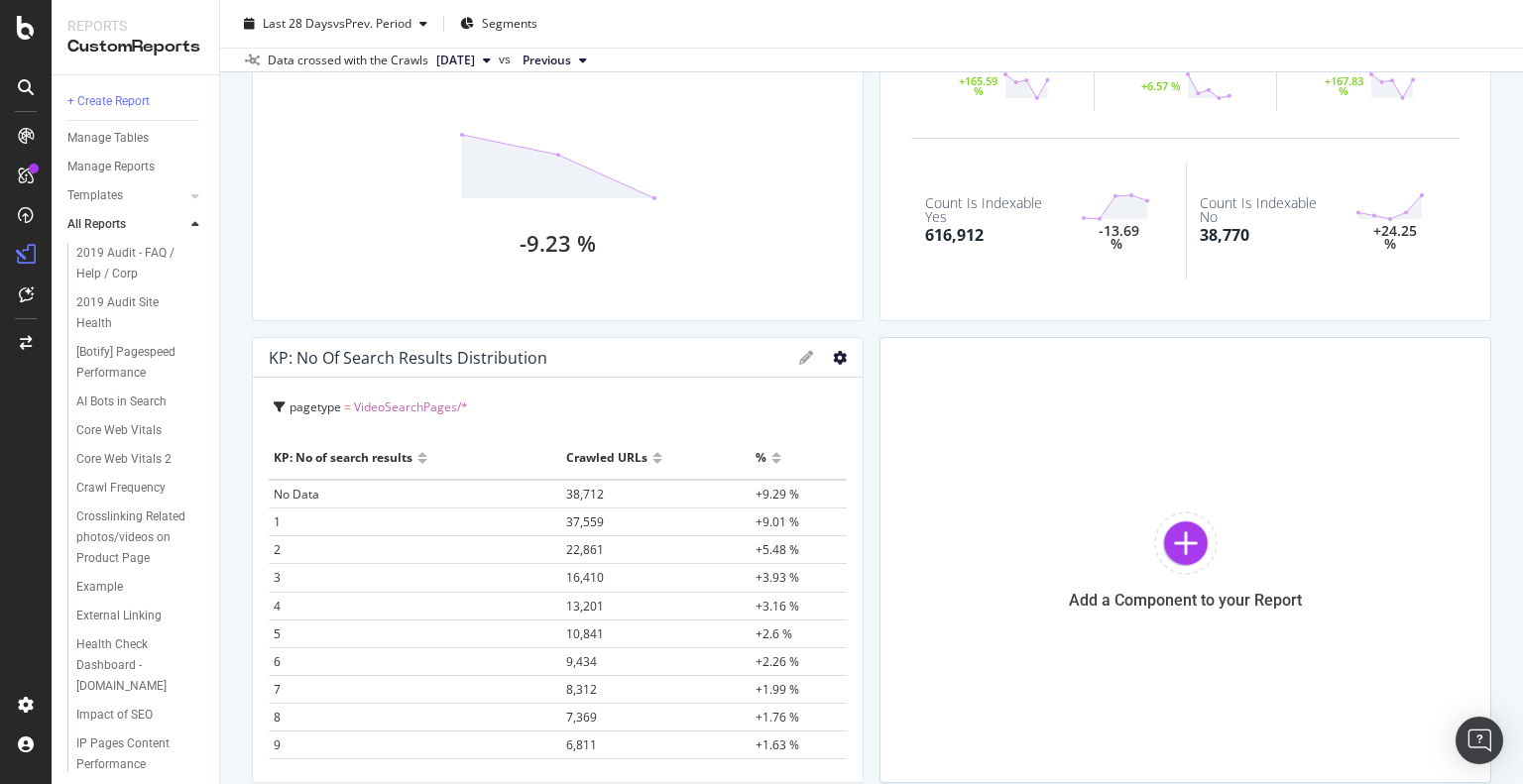 click at bounding box center (840, 358) 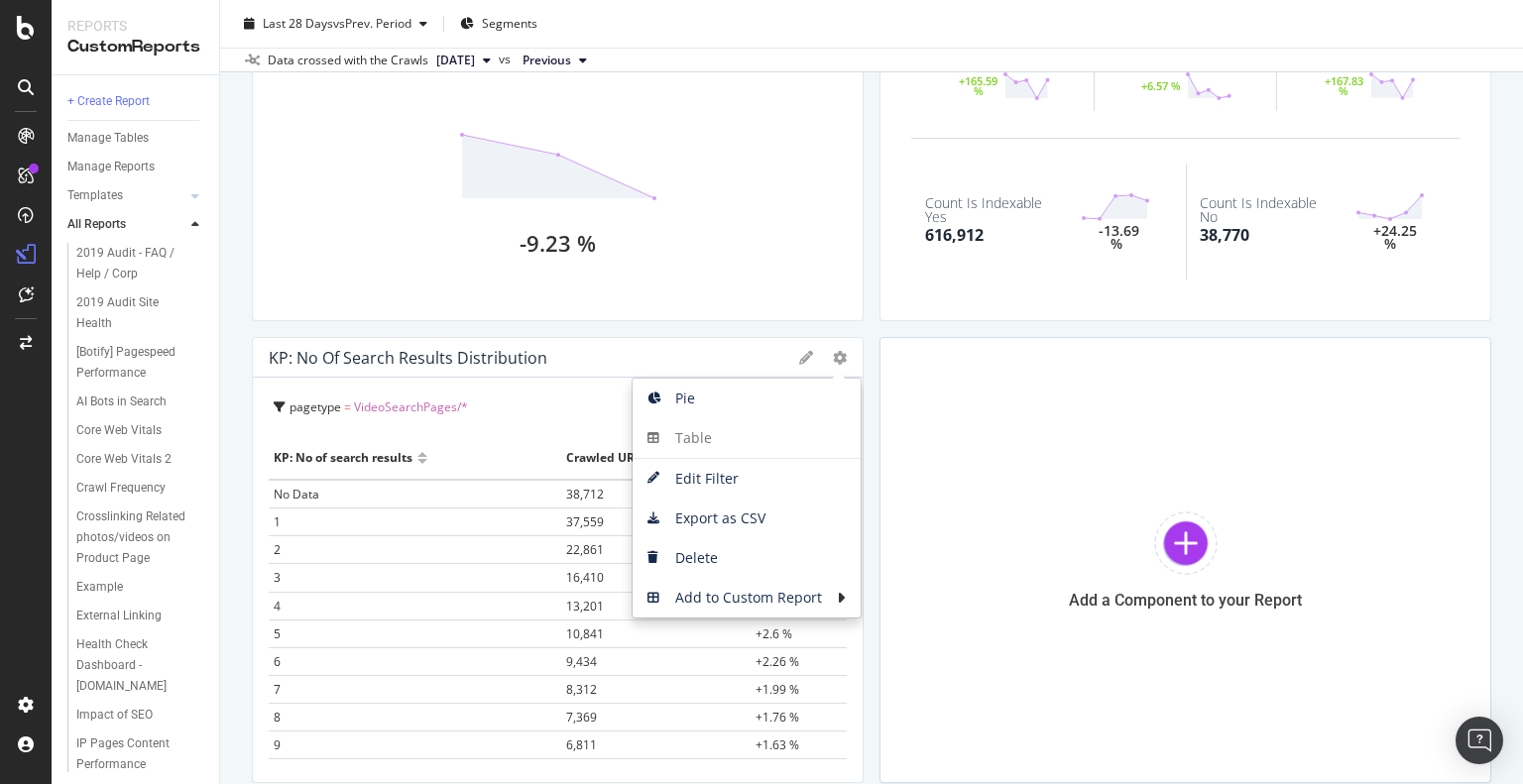 click on "KPI STATISTICS KPIs Table Edit KPIs Edit  Filter Export as CSV Delete Add to Custom Report pagetype   =     VideoSearchPages/* Avg KP: No of search results 7,818.35 -40.03 % KPI STATISTICS KPIs Table Edit KPIs Edit  Filter Export as CSV Delete Add to Custom Report pagetype   =     VideoSearchPages/*  and  URL Exists on Compared Crawl   =     Yes Avg KP: No of search results 10,843.63 -42.01 % KPI STATISTICS KPIs Table Edit KPIs Edit  Filter Export as CSV Delete Add to Custom Report pagetype   =     VideoSearchPages/* Count Http Code 404 Yes 38,552 +24.08 % Count Http Code 404 No 0 - KPI STATISTICS KPIs Table Edit KPIs Edit  Filter Export as CSV Delete Add to Custom Report pagetype   =     VideoSearchPages/*  and  URL Exists on Compared Crawl   =     Yes Count Http Code 404 Yes 14,460 +27.21 % Count Http Code 404 No 0 - URLs by Depth and HTTP Status Code Bar (by Value) Bar (by Percentage) Table Edit Filter Export as CSV Delete Add to Custom Report pagetype   =     VideoSearchPages/* All HTTP Codes By HTTP Code" at bounding box center (872, -364) 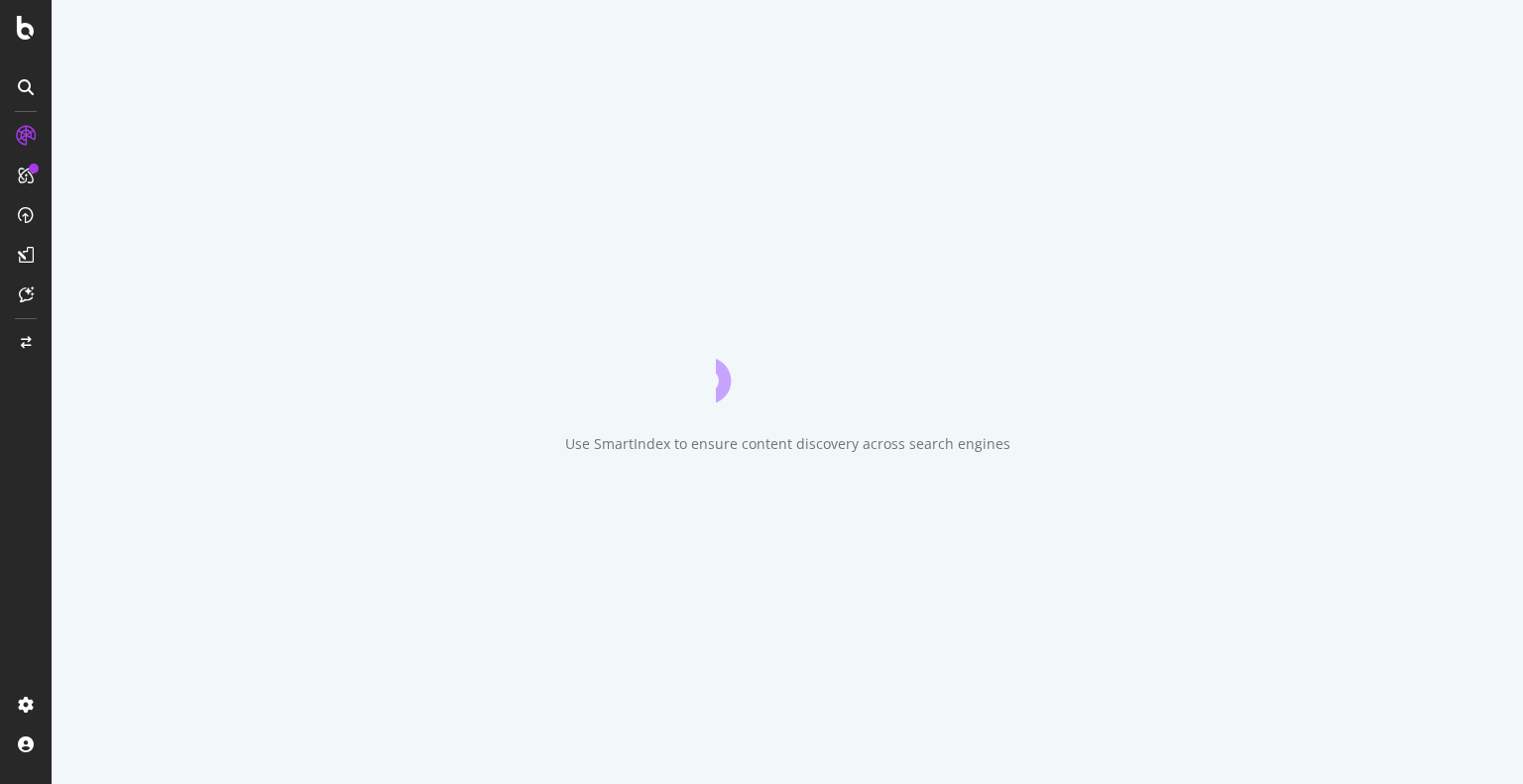 scroll, scrollTop: 0, scrollLeft: 0, axis: both 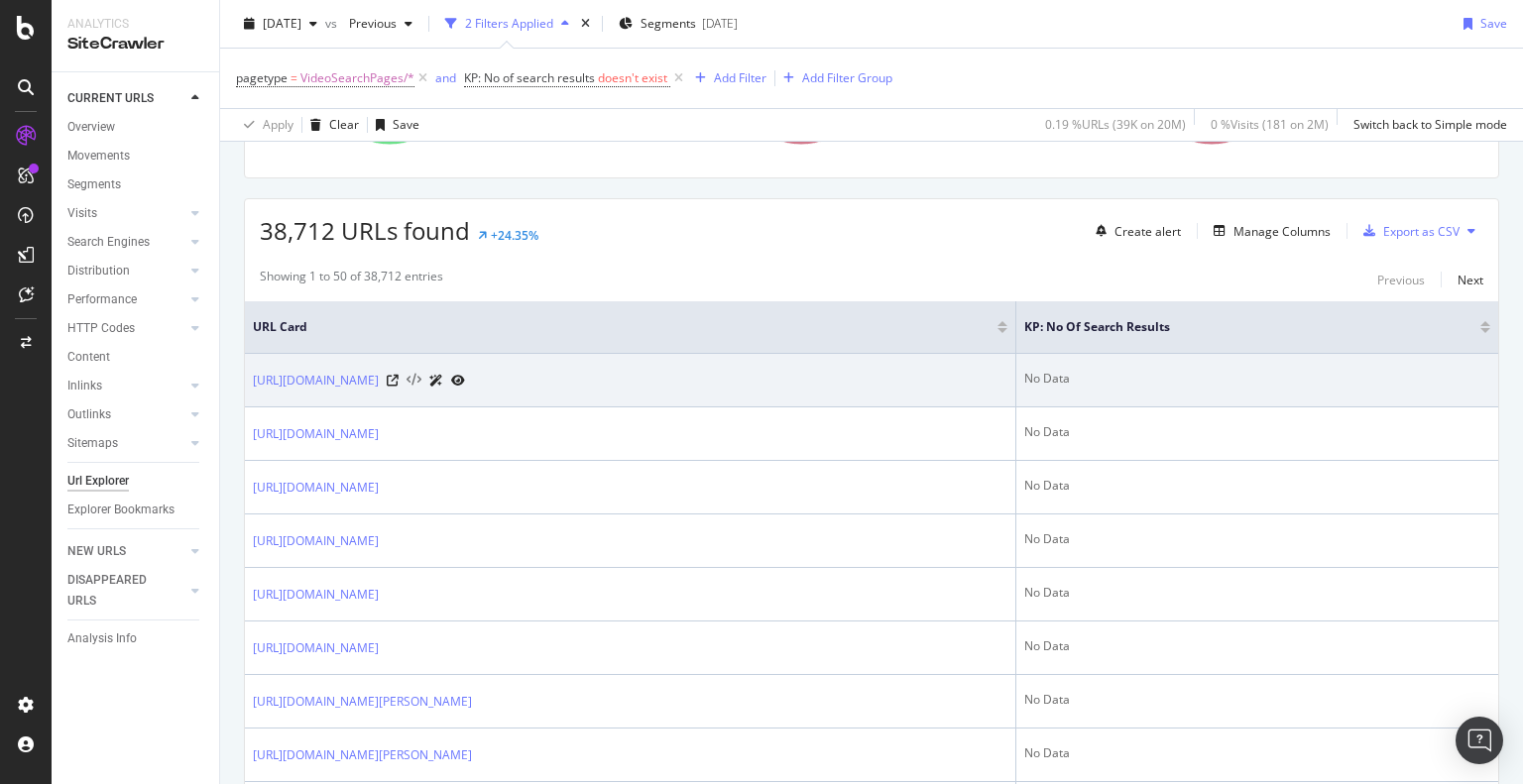 click at bounding box center (413, 381) 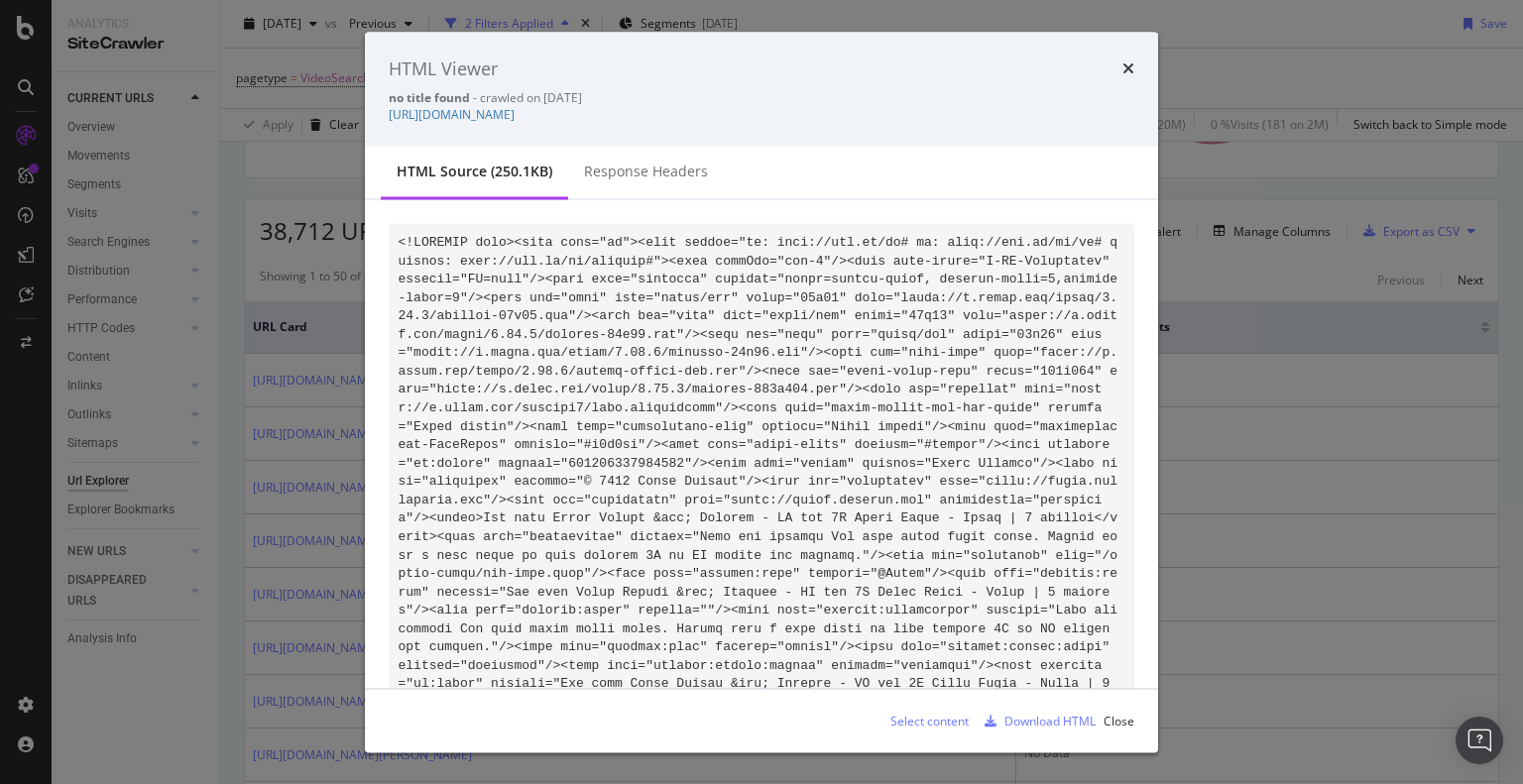 click at bounding box center (762, 444) 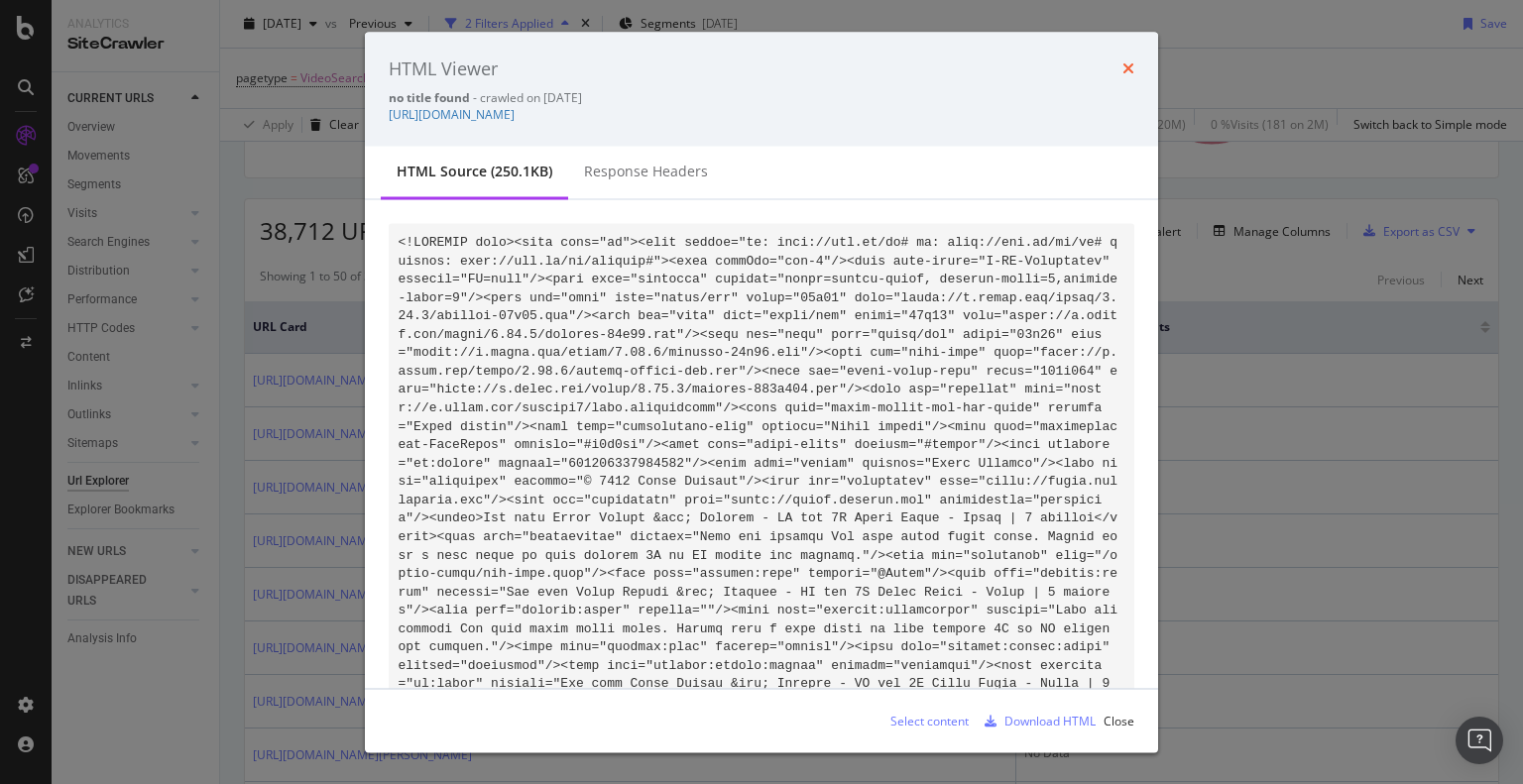 click at bounding box center (1128, 68) 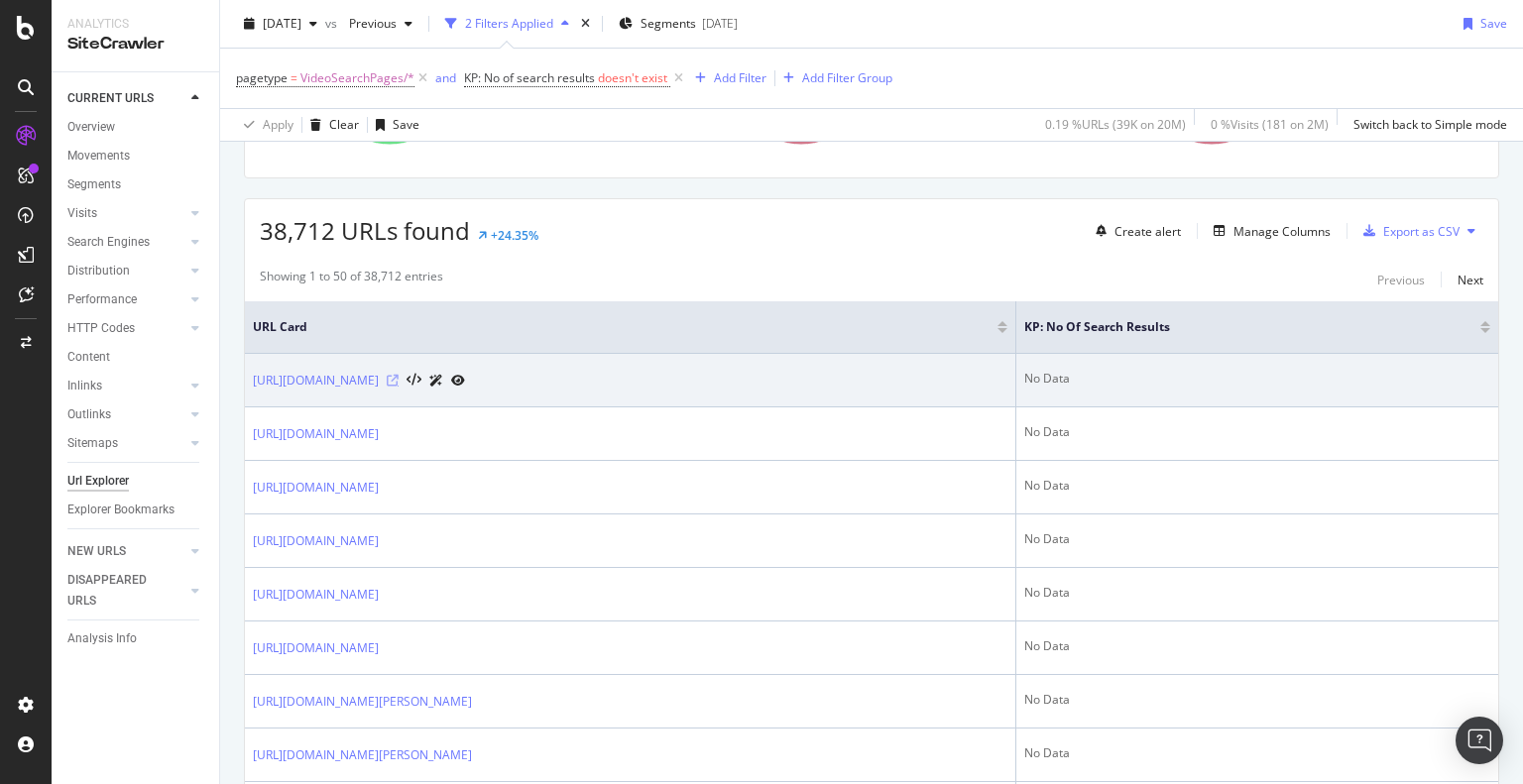 click at bounding box center (393, 381) 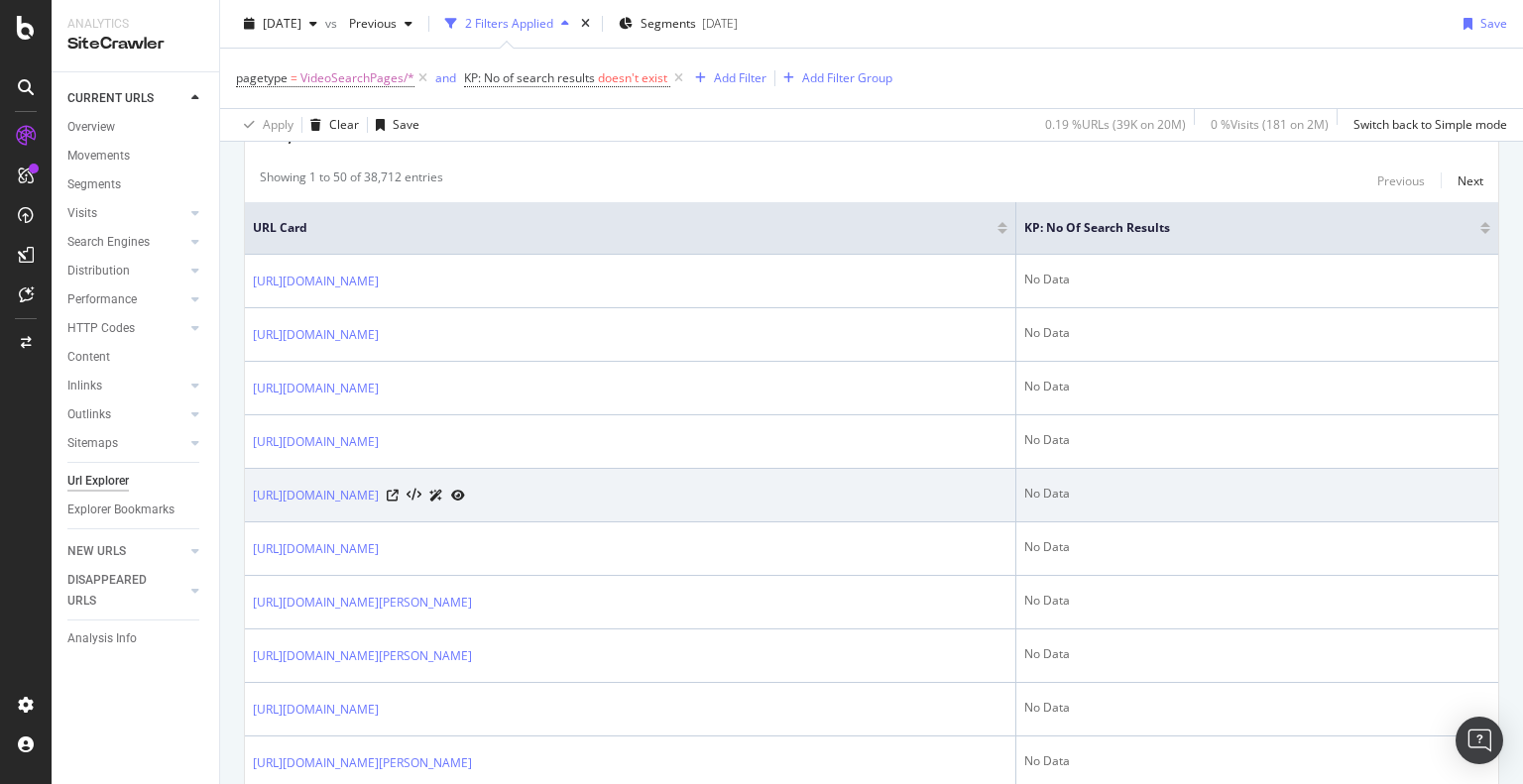 scroll, scrollTop: 198, scrollLeft: 0, axis: vertical 